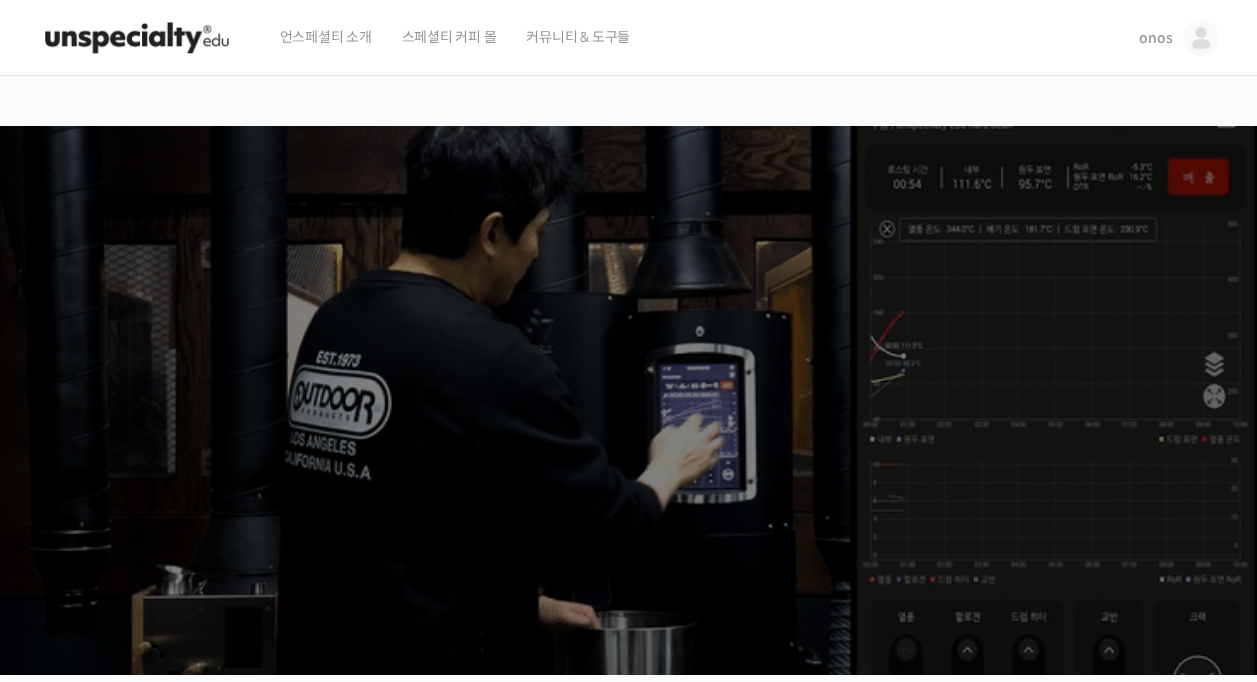 scroll, scrollTop: 0, scrollLeft: 0, axis: both 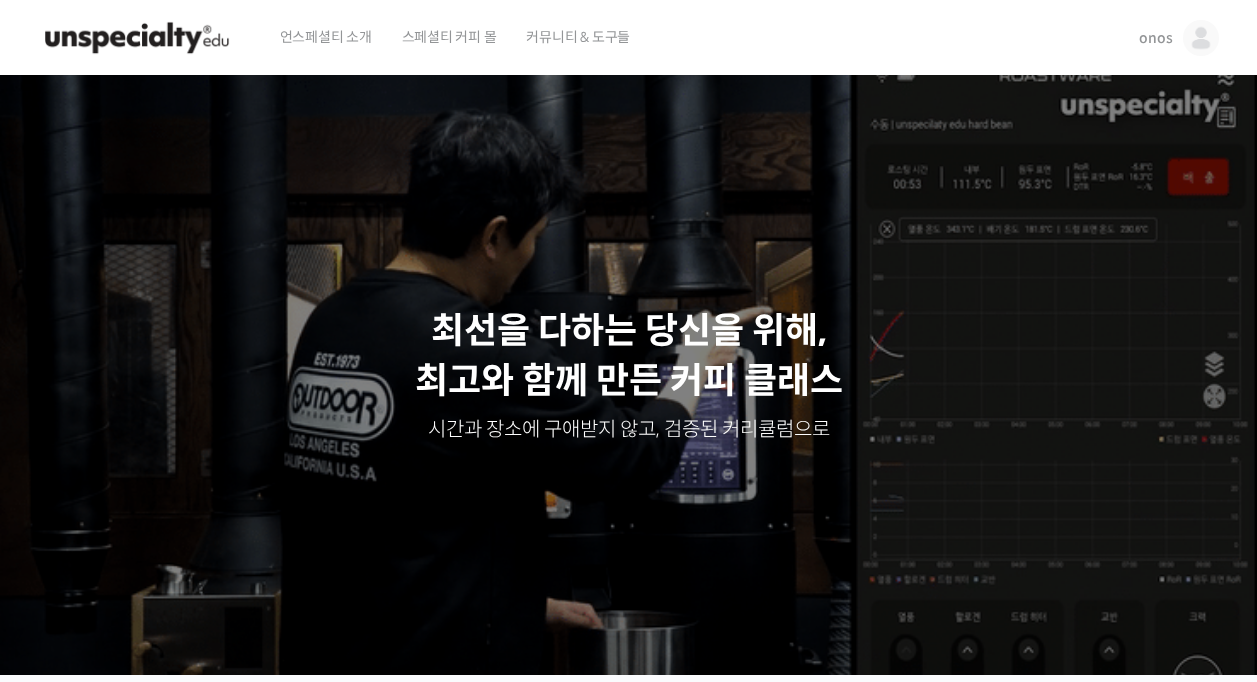 click at bounding box center (1201, 38) 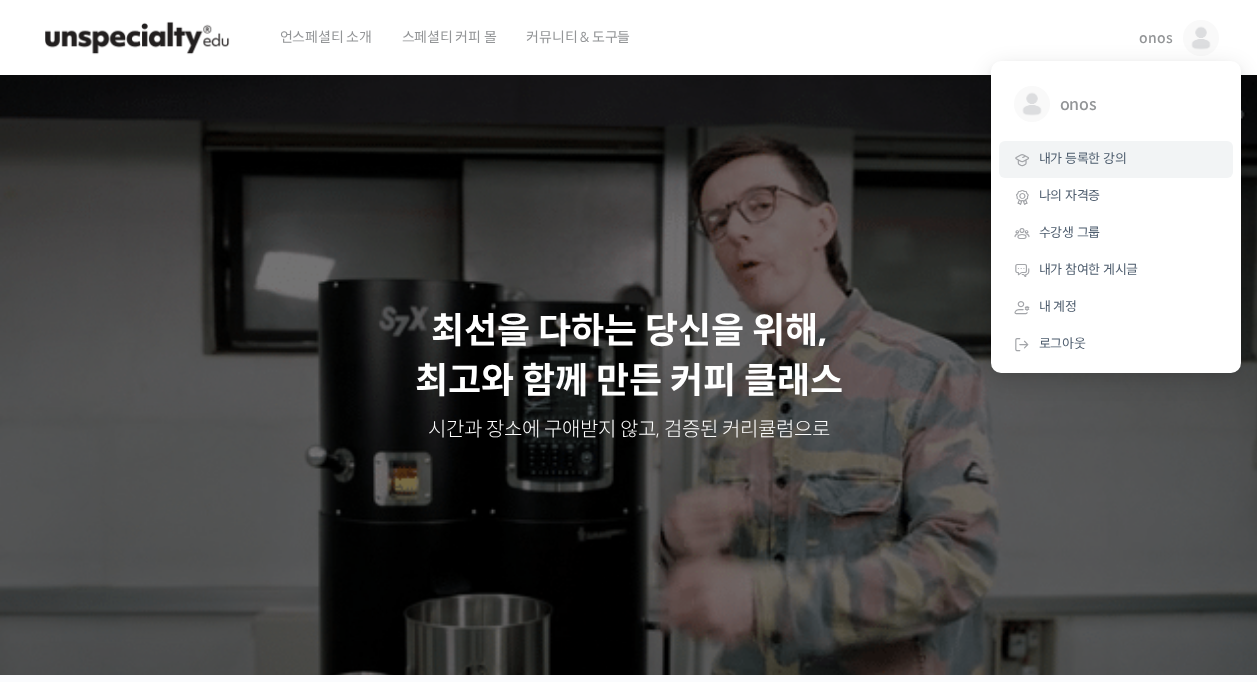 click on "내가 등록한 강의" at bounding box center (1083, 158) 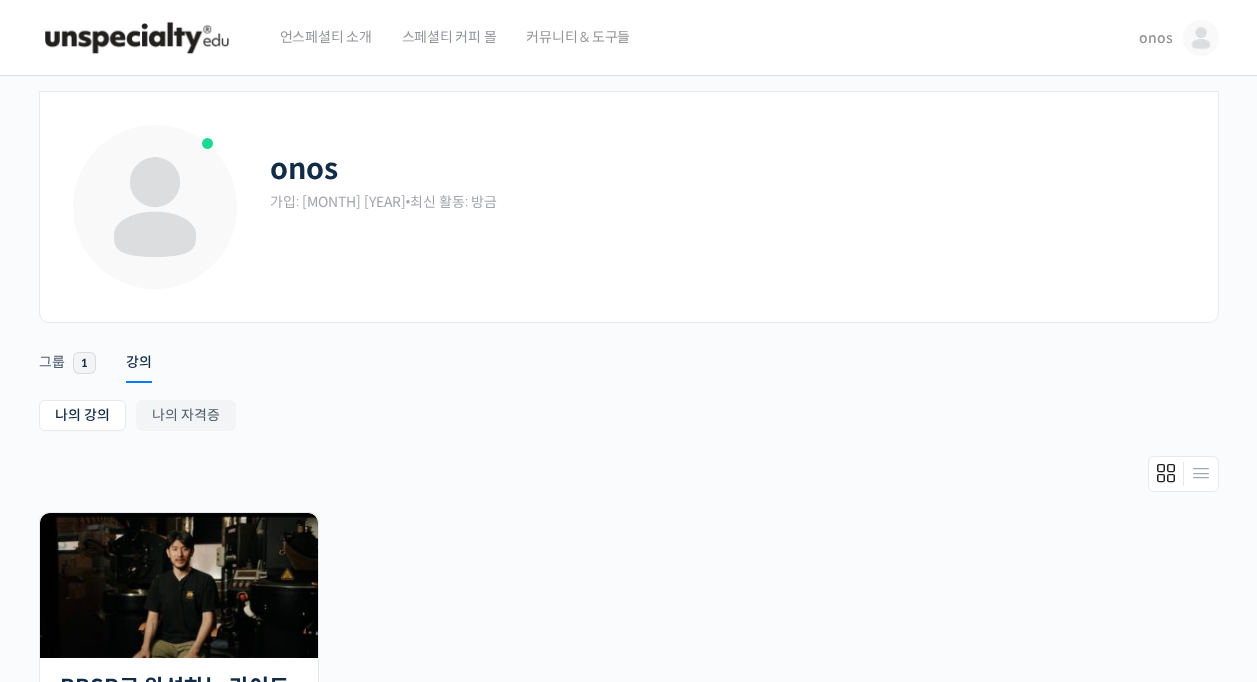 scroll, scrollTop: 0, scrollLeft: 0, axis: both 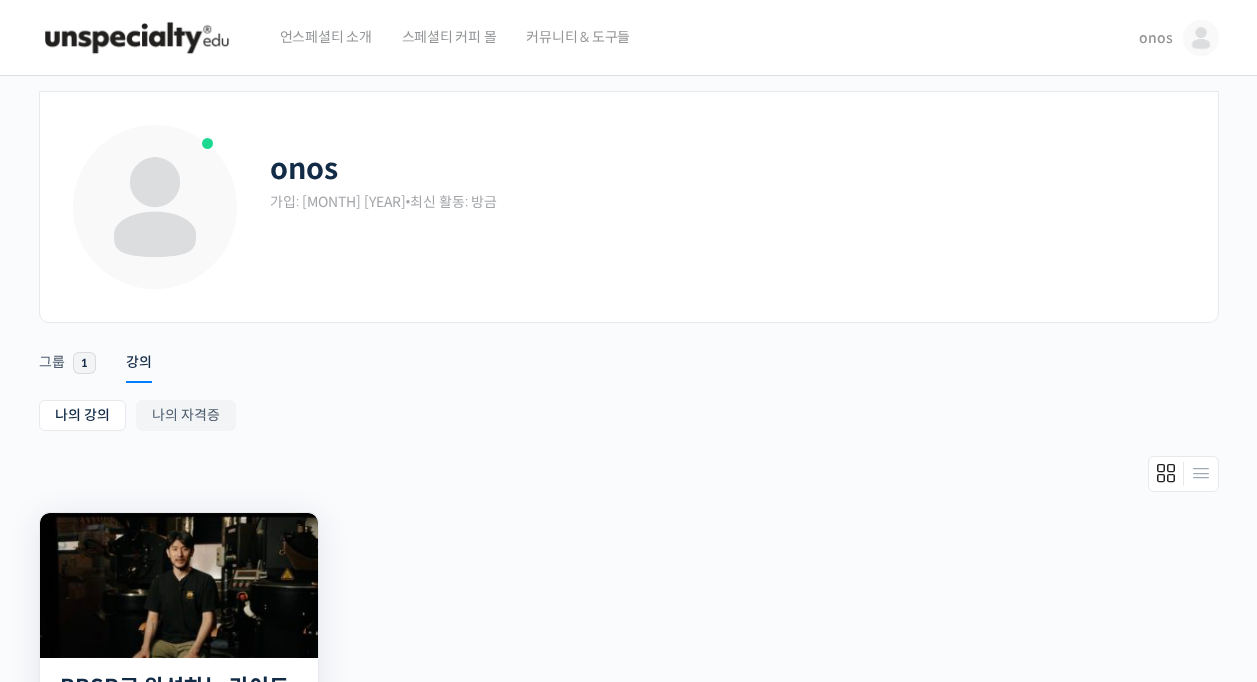 click at bounding box center (179, 585) 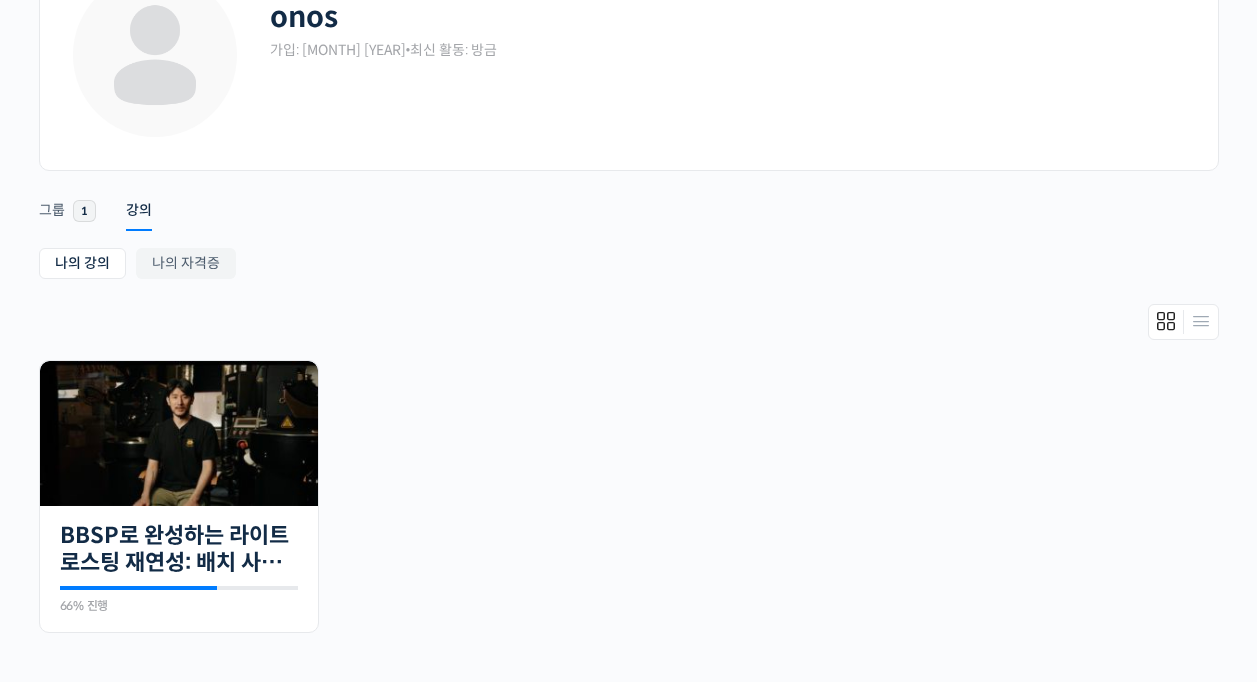 scroll, scrollTop: 407, scrollLeft: 0, axis: vertical 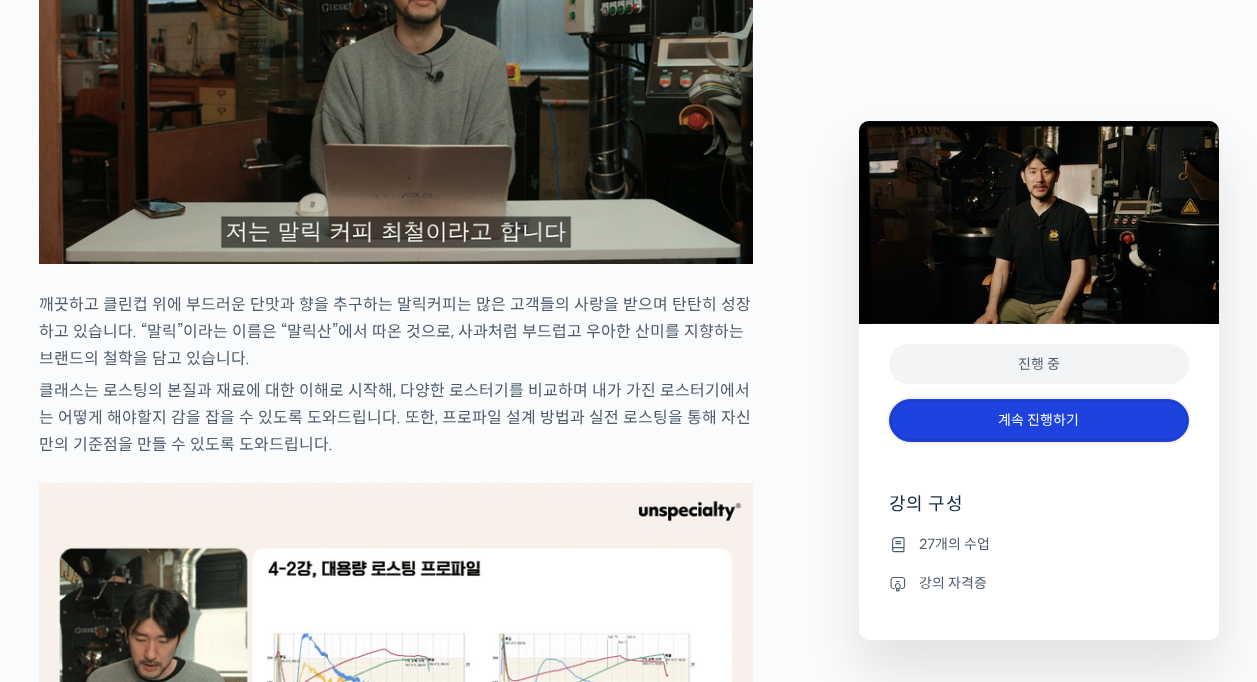 click on "계속 진행하기" at bounding box center (1039, 420) 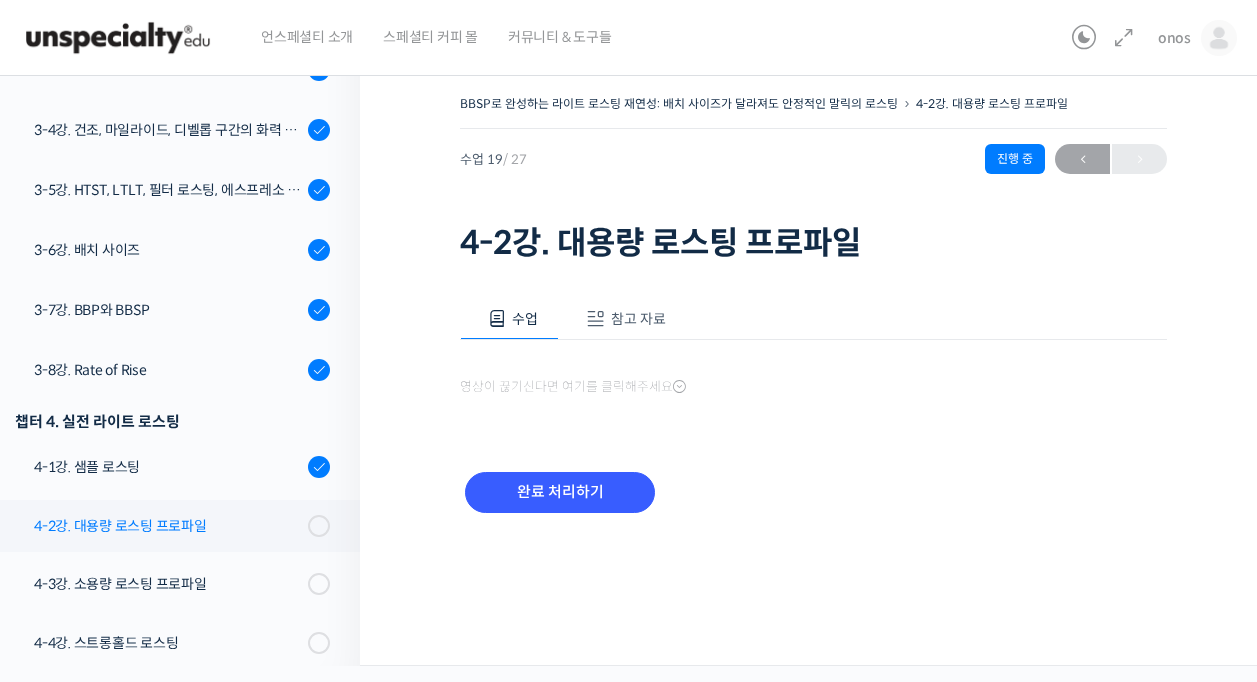 scroll, scrollTop: 0, scrollLeft: 0, axis: both 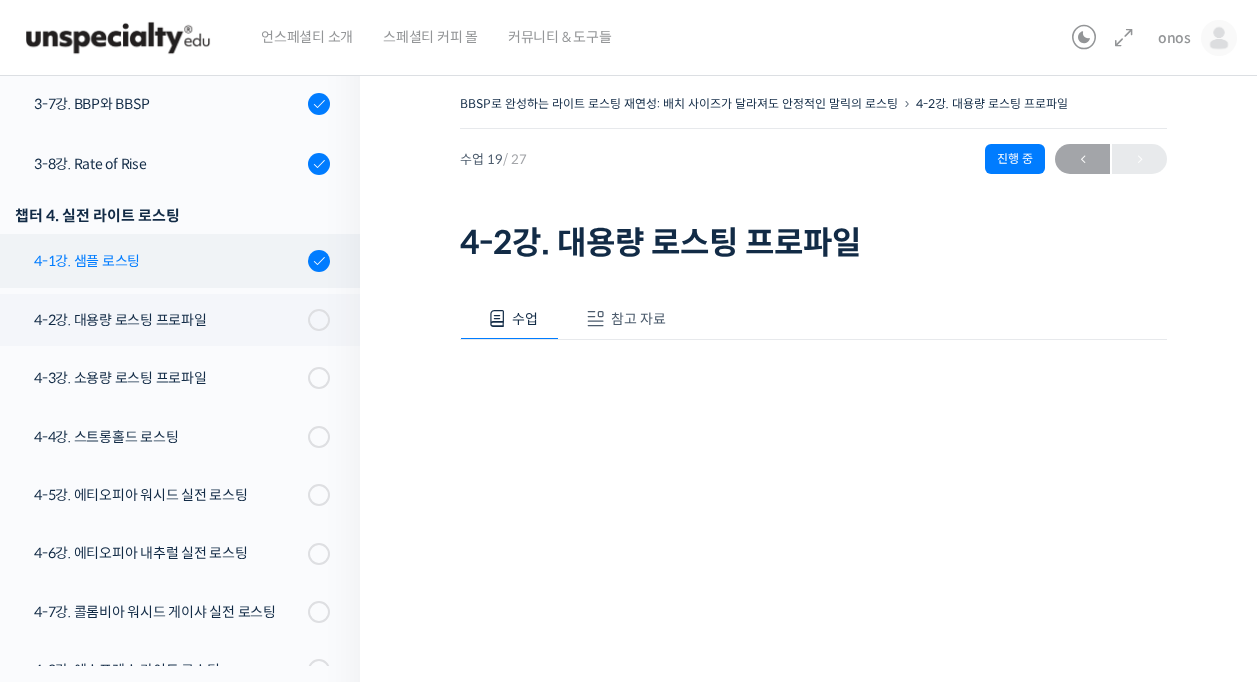 click on "4-1강. 샘플 로스팅" at bounding box center (175, 261) 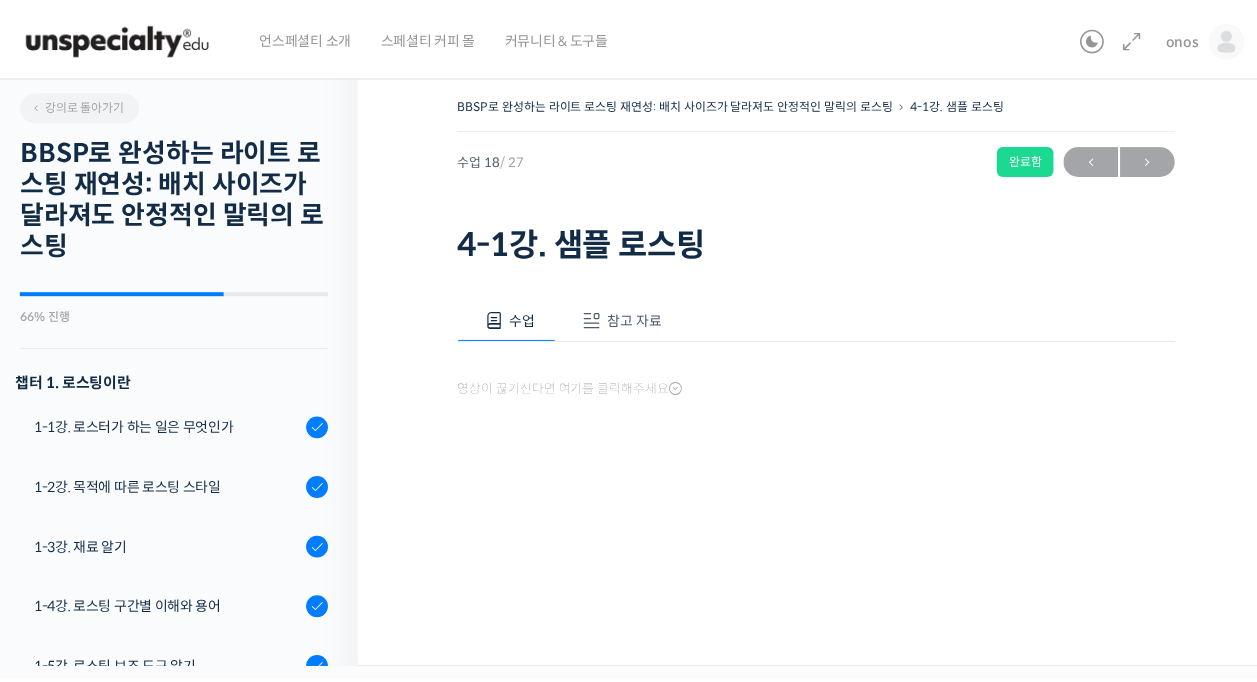 scroll, scrollTop: 0, scrollLeft: 0, axis: both 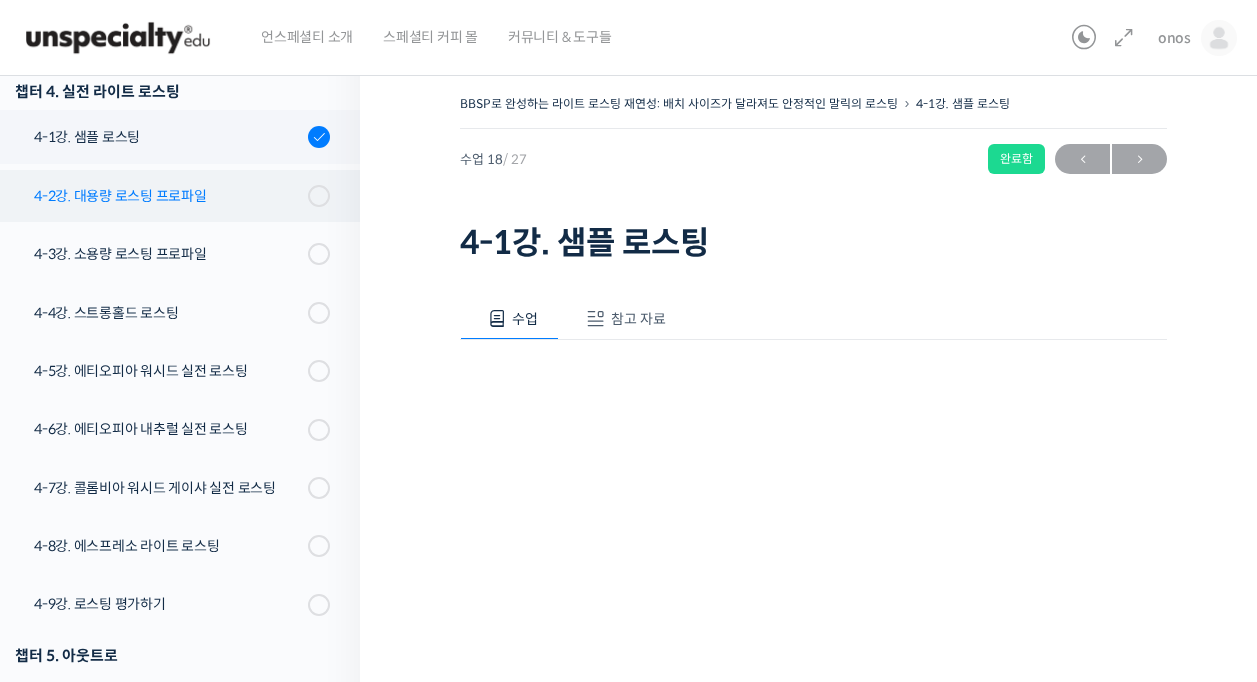 click on "4-2강. 대용량 로스팅 프로파일" at bounding box center (168, 196) 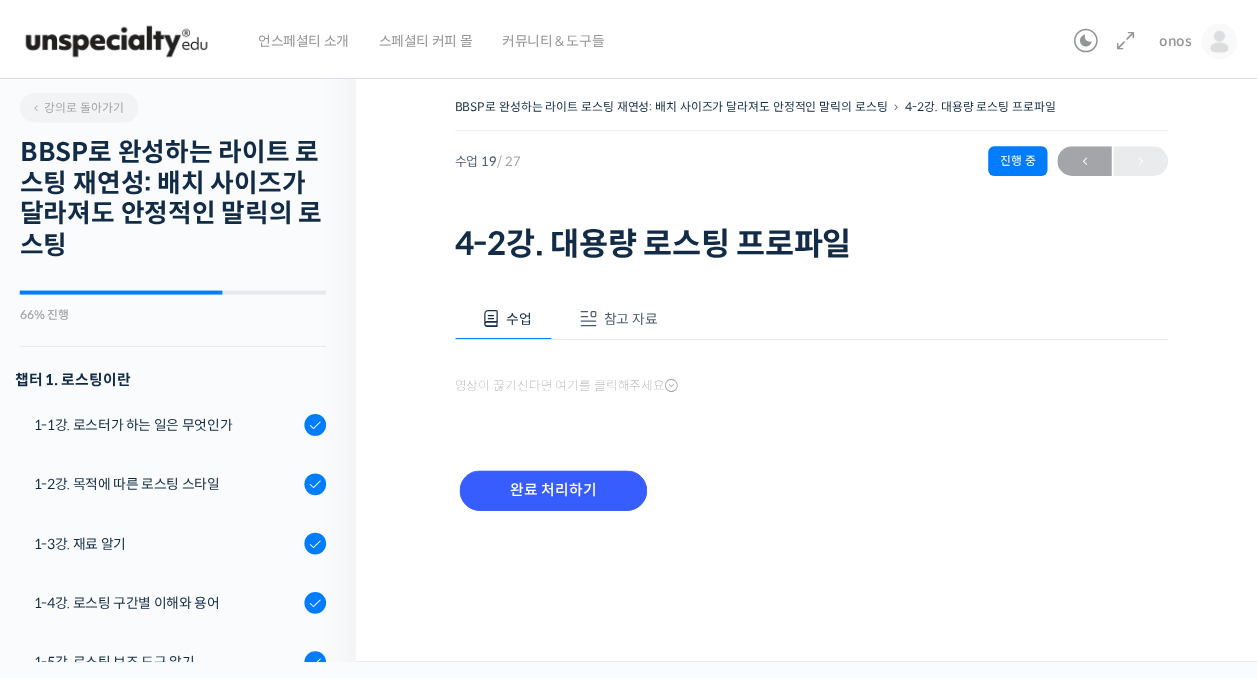 scroll, scrollTop: 0, scrollLeft: 0, axis: both 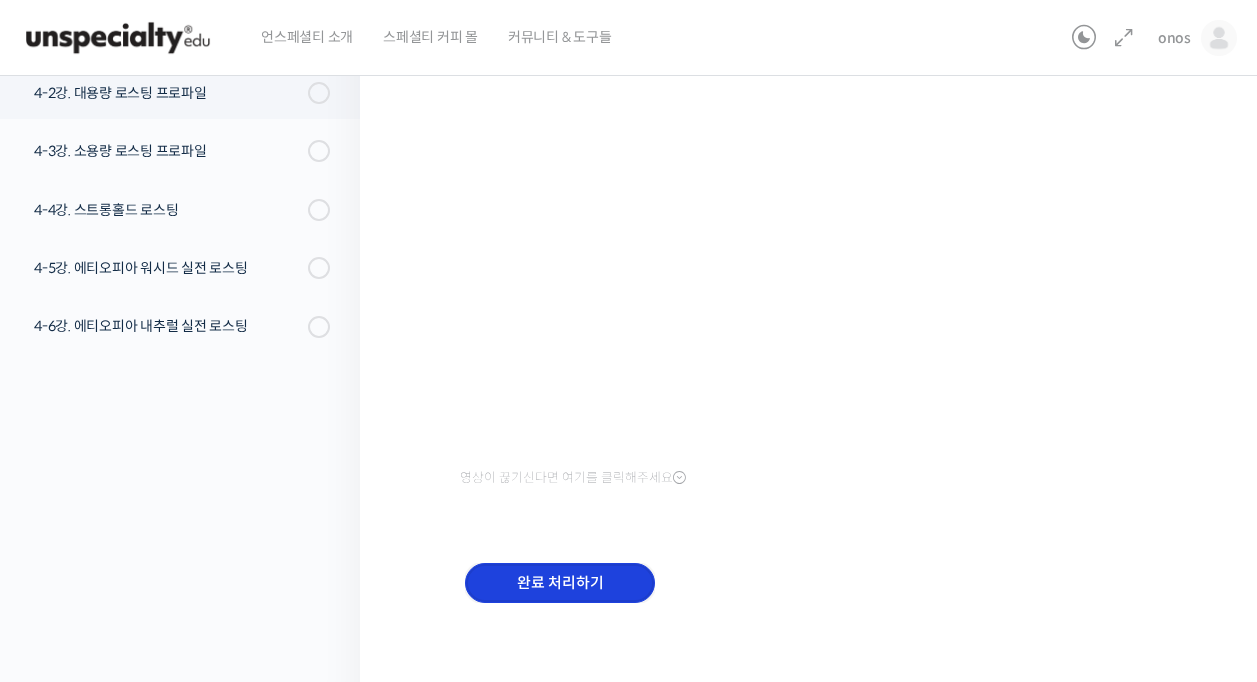 click on "완료 처리하기" at bounding box center [560, 583] 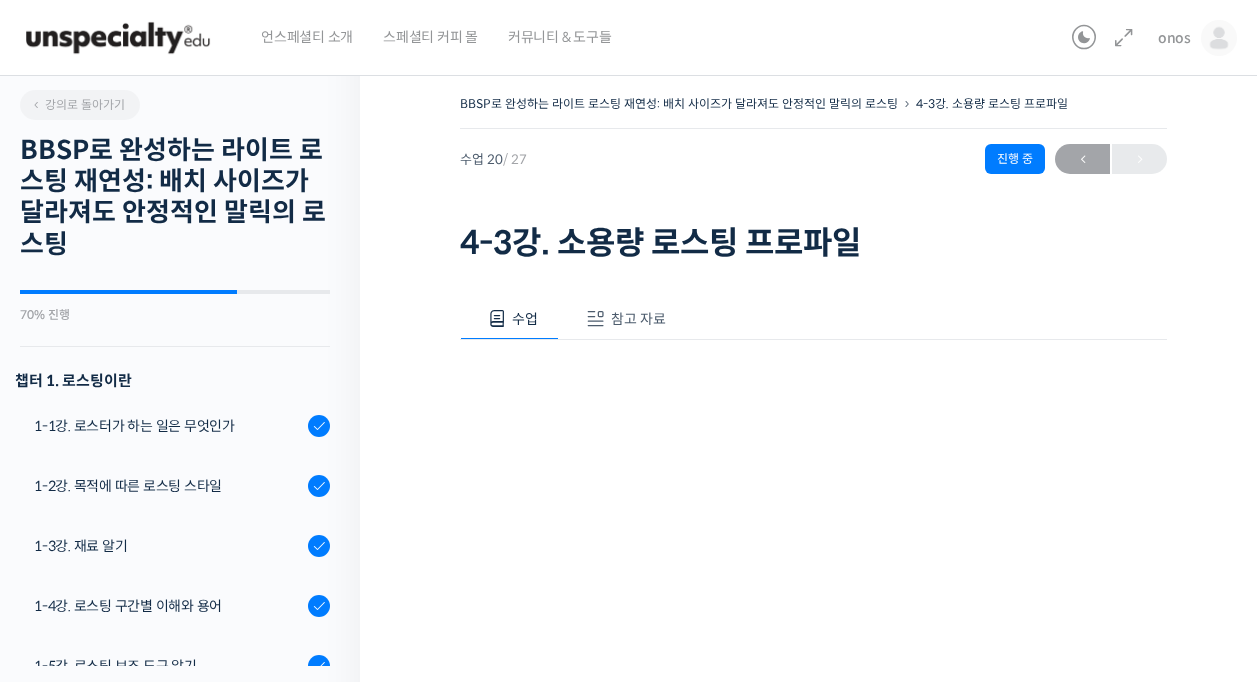 scroll, scrollTop: 0, scrollLeft: 0, axis: both 